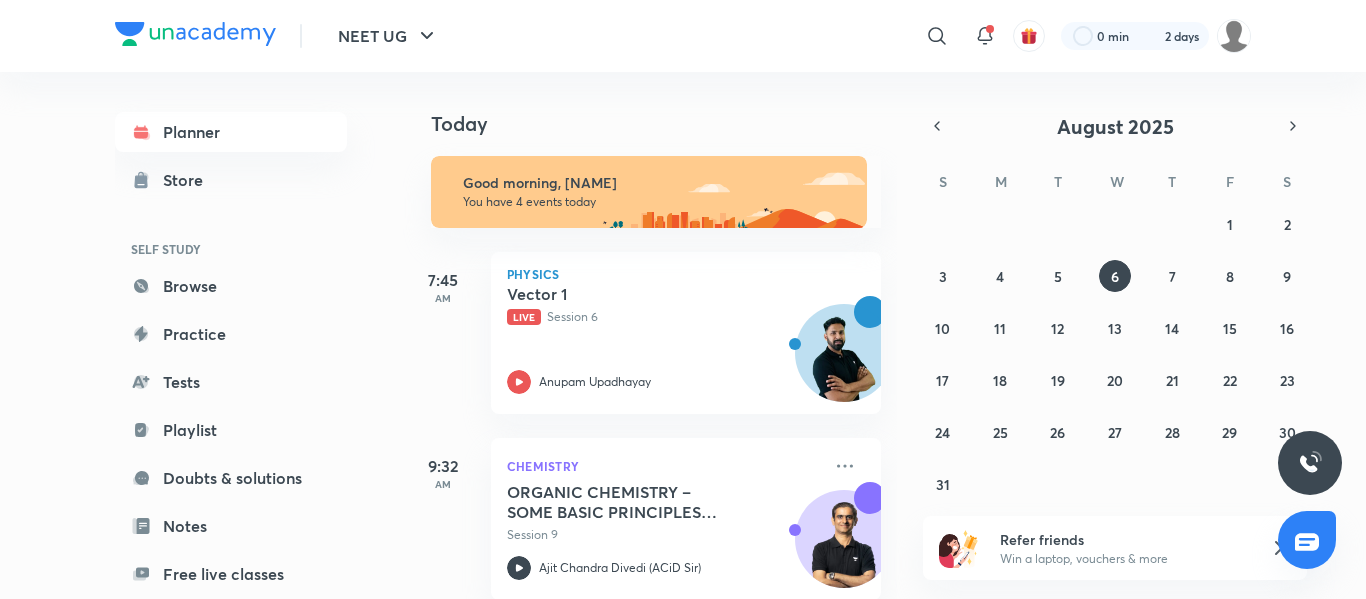 scroll, scrollTop: 0, scrollLeft: 0, axis: both 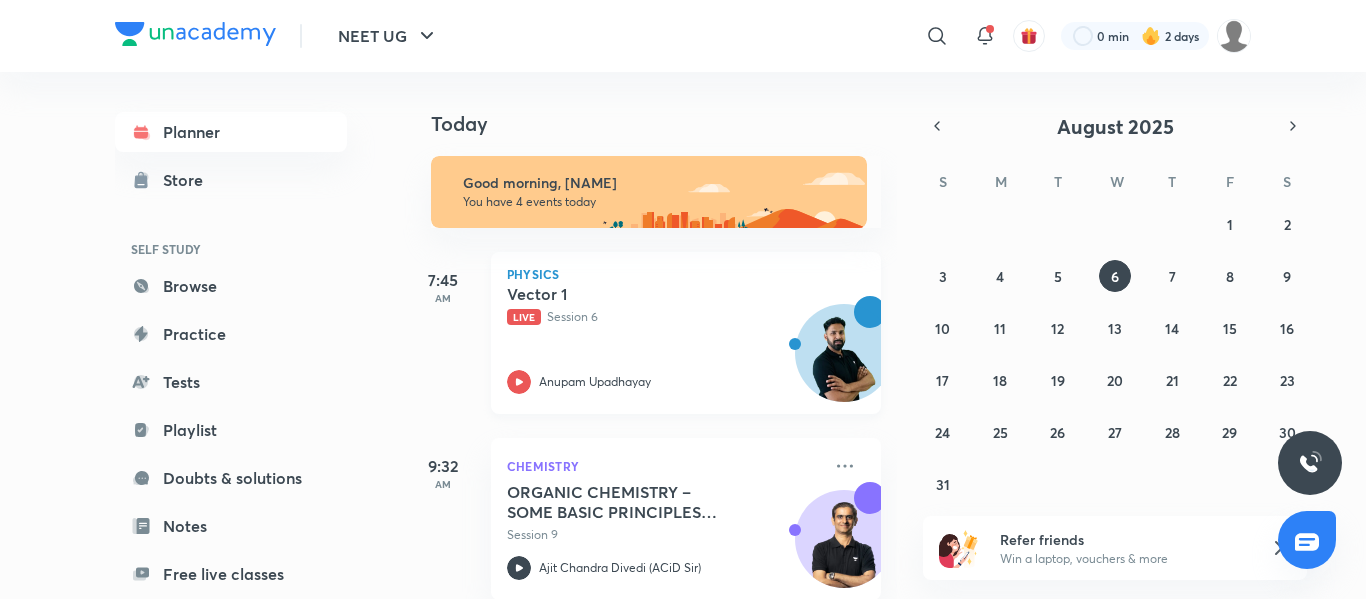 click on "Vector 1 Live Session 6 [FIRST] [LAST]" at bounding box center (664, 339) 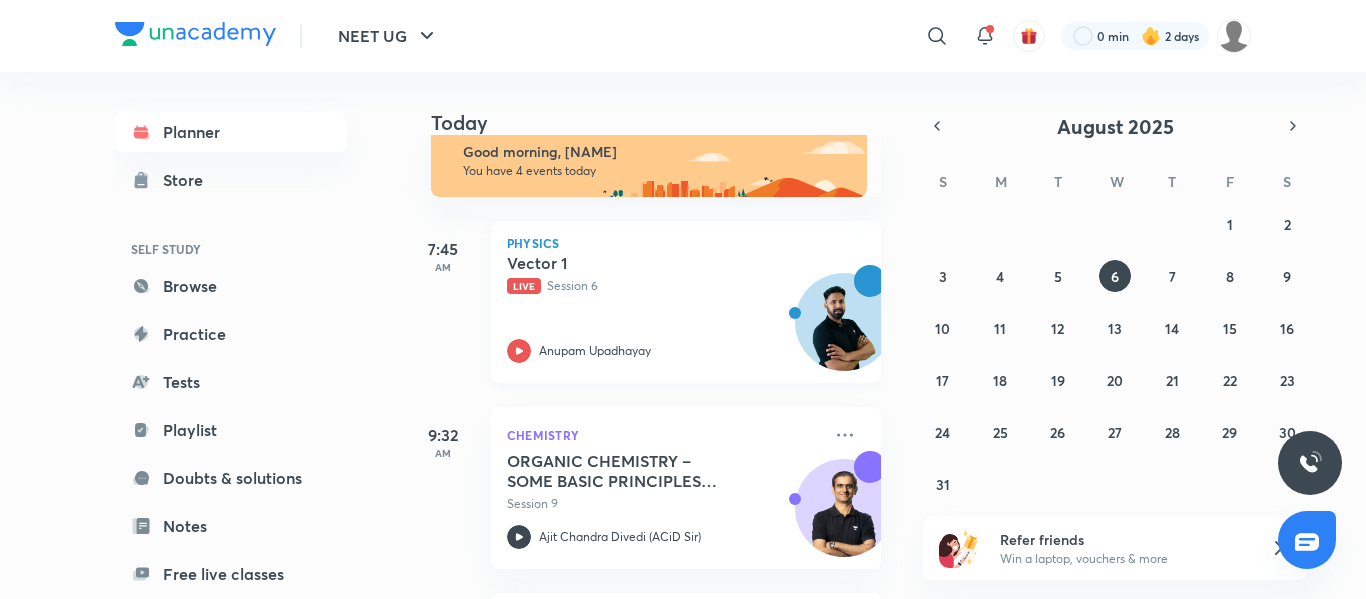 scroll, scrollTop: 0, scrollLeft: 0, axis: both 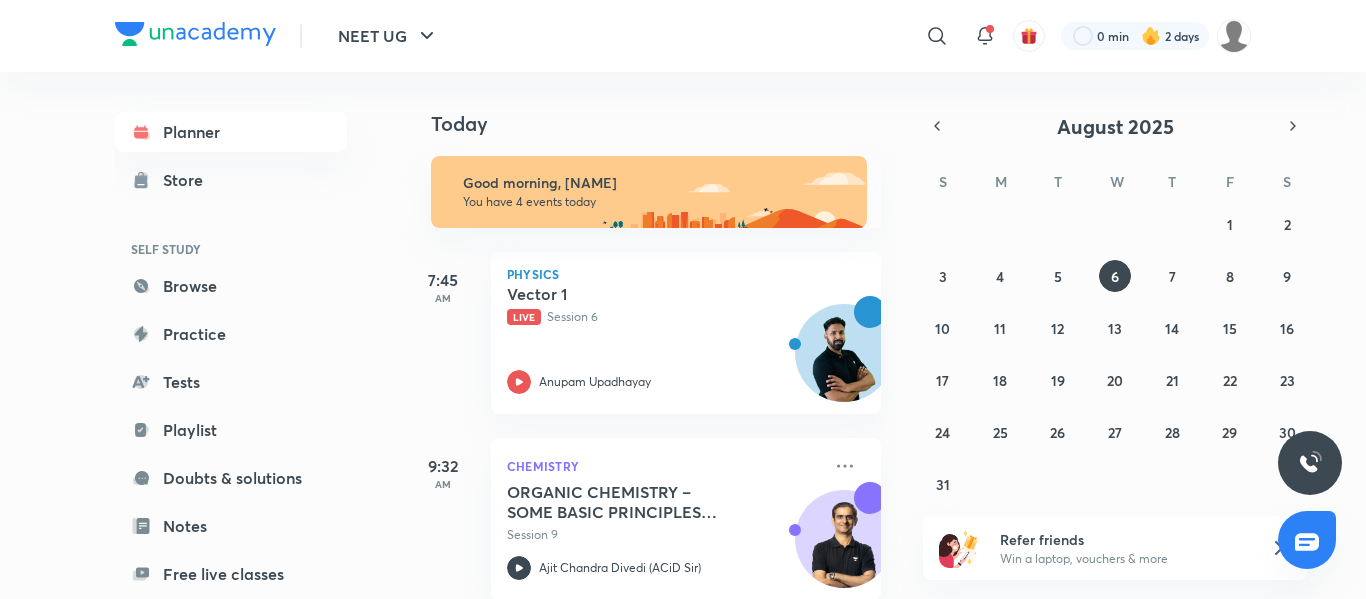 click on "27 28 29 30 31 1 2 3 4 5 6 7 8 9 10 11 12 13 14 15 16 17 18 19 20 21 22 23 24 25 26 27 28 29 30 31 1 2 3 4 5 6" at bounding box center (1115, 354) 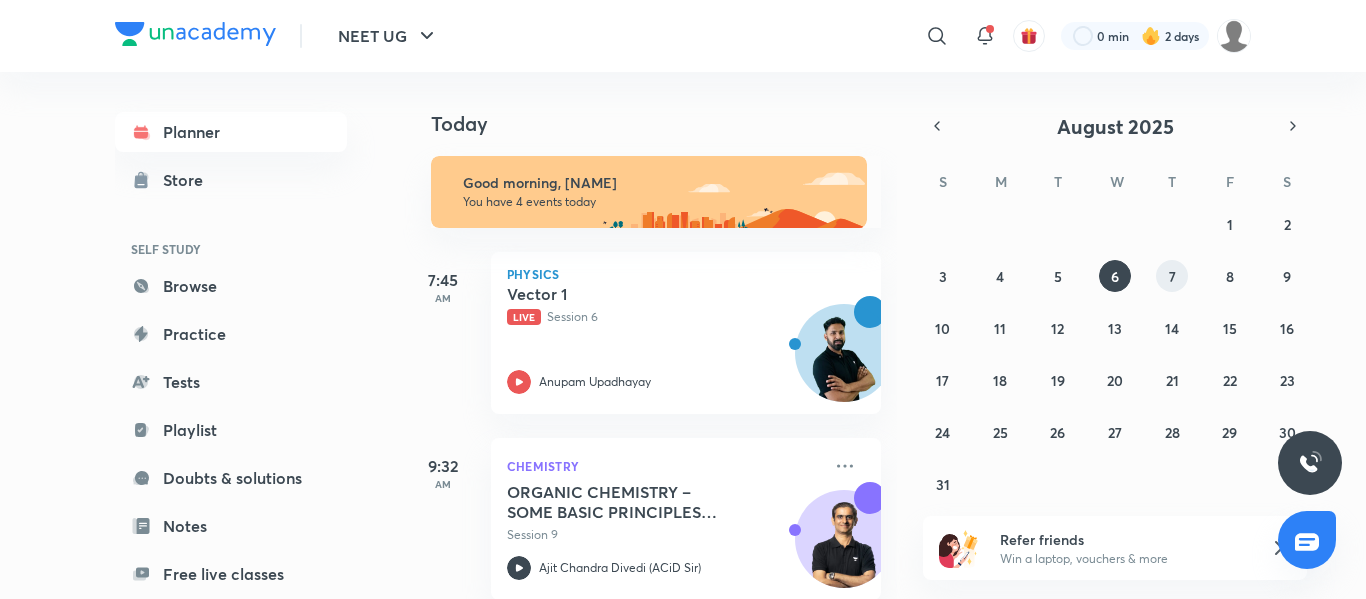 click on "27 28 29 30 31 1 2 3 4 5 6 7 8 9 10 11 12 13 14 15 16 17 18 19 20 21 22 23 24 25 26 27 28 29 30 31 1 2 3 4 5 6" at bounding box center (1115, 354) 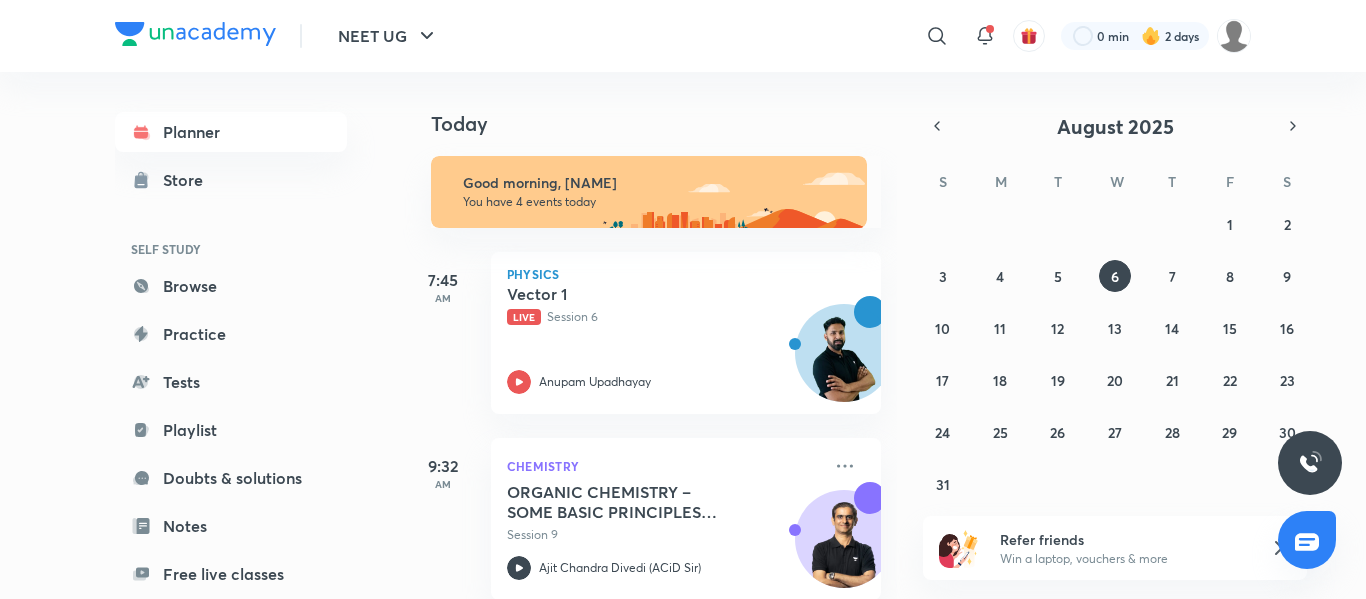 click on "27 28 29 30 31 1 2 3 4 5 6 7 8 9 10 11 12 13 14 15 16 17 18 19 20 21 22 23 24 25 26 27 28 29 30 31 1 2 3 4 5 6" at bounding box center (1115, 354) 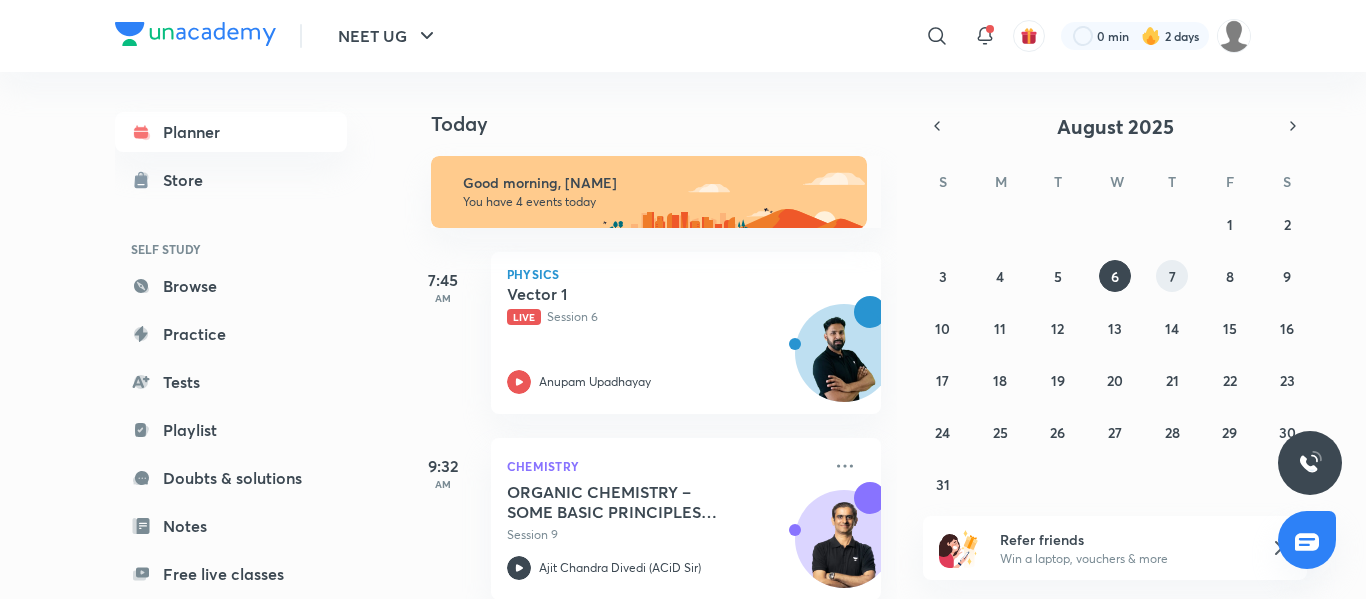 click on "7" at bounding box center [1172, 276] 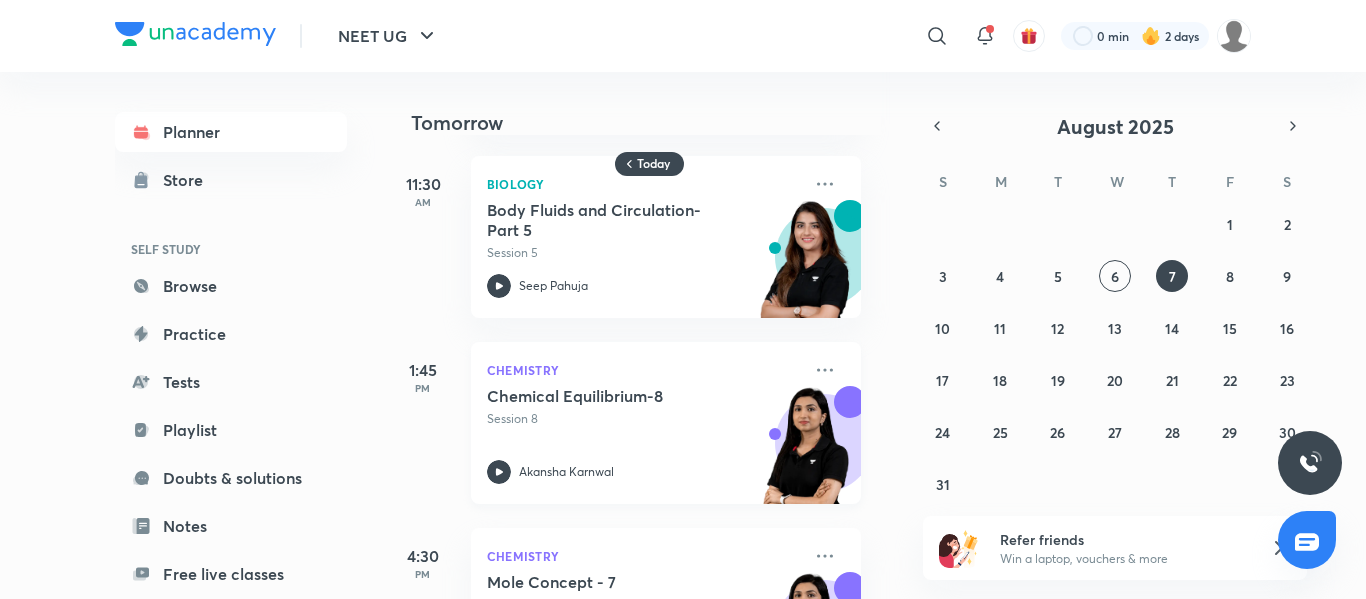 scroll, scrollTop: 0, scrollLeft: 20, axis: horizontal 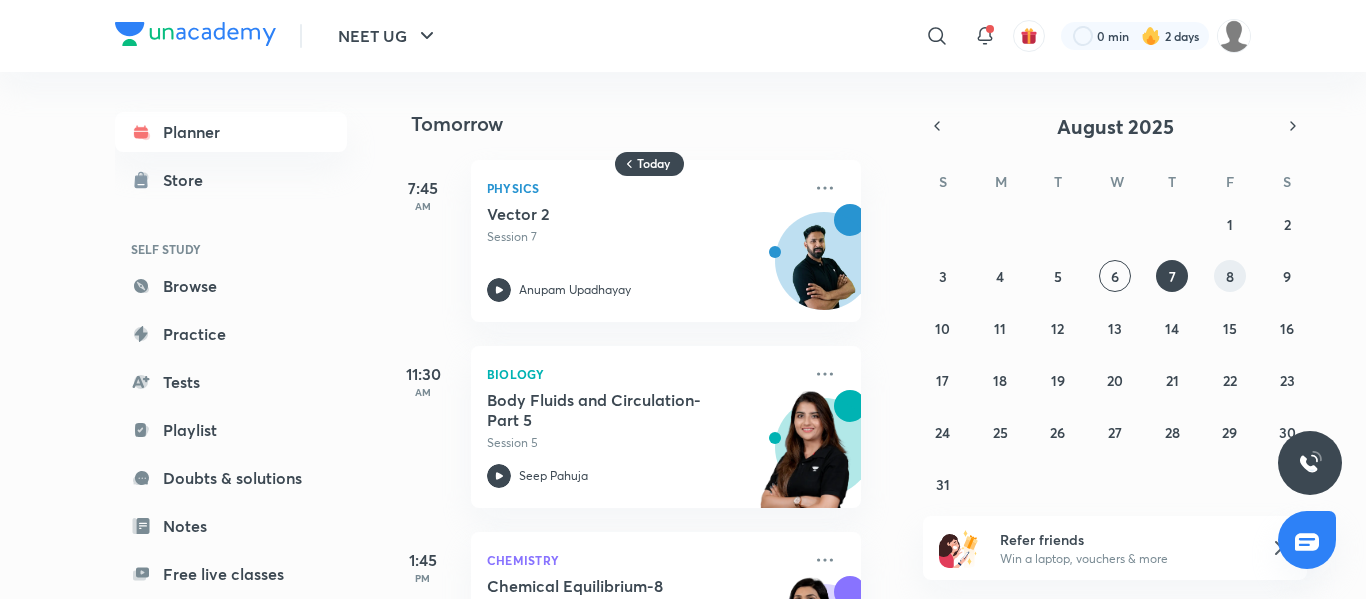 click on "27 28 29 30 31 1 2 3 4 5 6 7 8 9 10 11 12 13 14 15 16 17 18 19 20 21 22 23 24 25 26 27 28 29 30 31 1 2 3 4 5 6" at bounding box center (1115, 354) 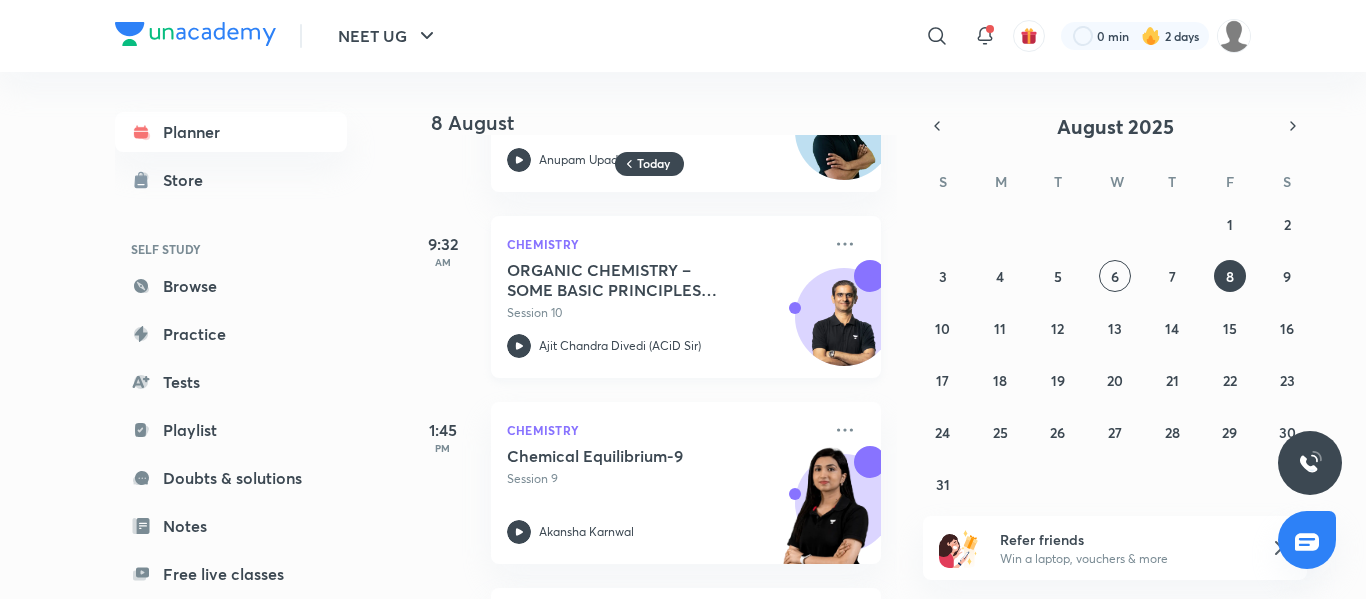 scroll, scrollTop: 0, scrollLeft: 0, axis: both 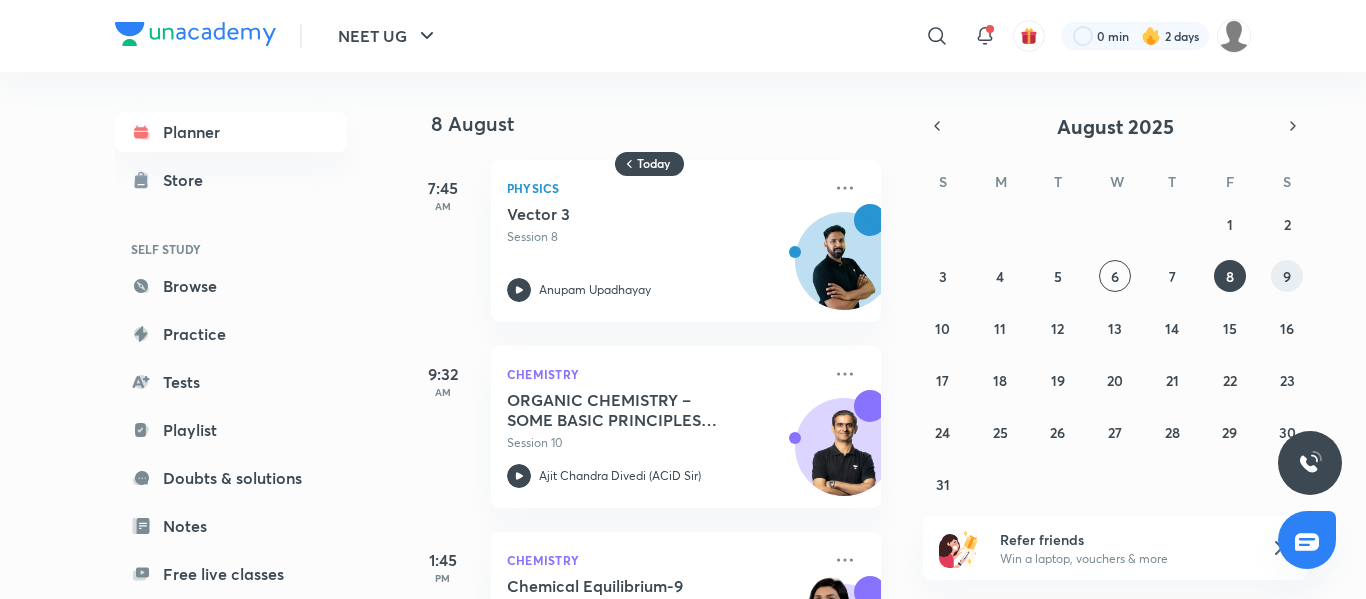 click on "9" at bounding box center [1287, 276] 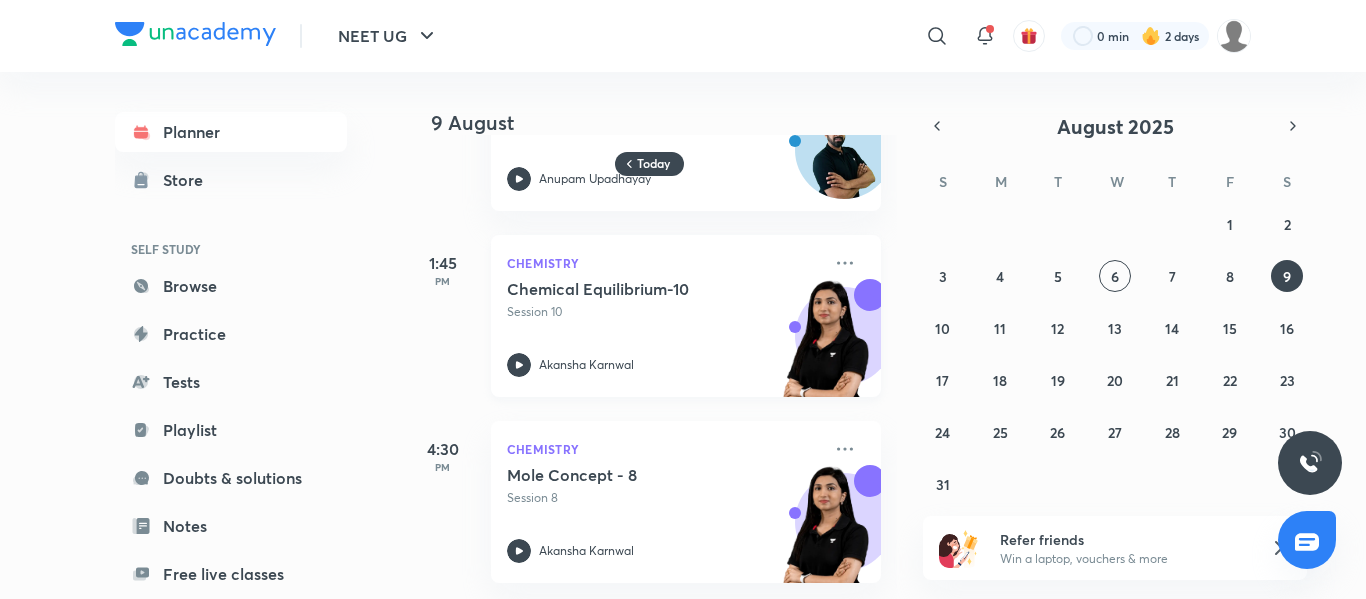 scroll, scrollTop: 0, scrollLeft: 0, axis: both 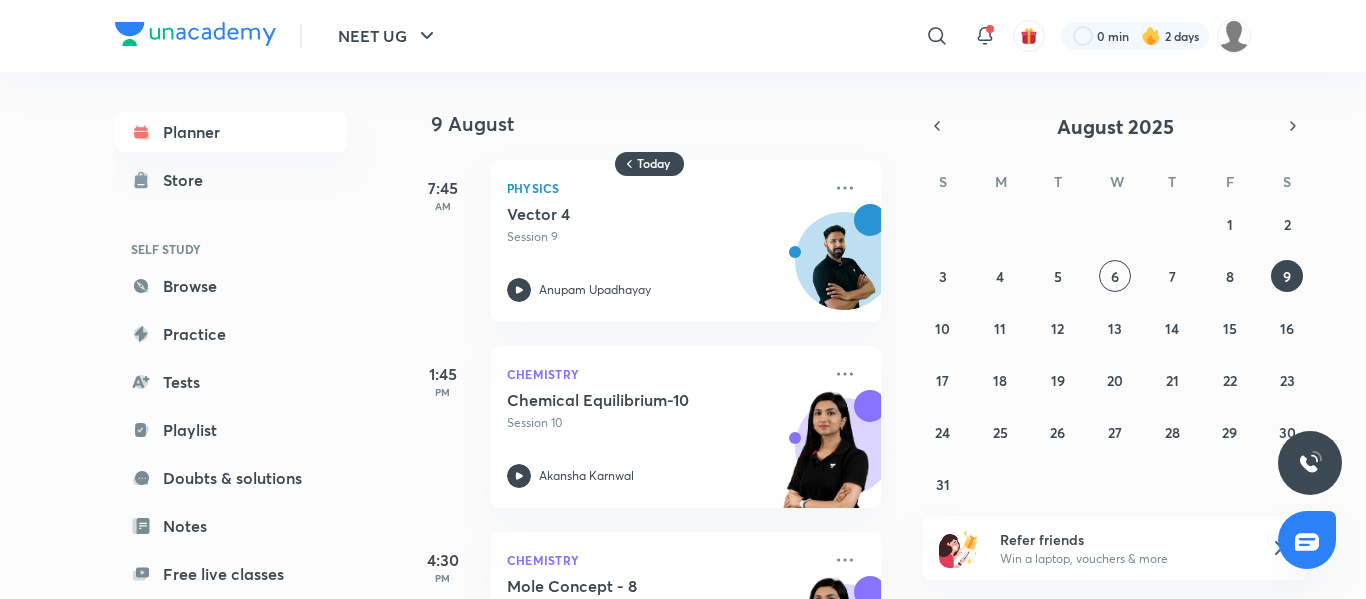 drag, startPoint x: 1219, startPoint y: 277, endPoint x: 1365, endPoint y: 316, distance: 151.11916 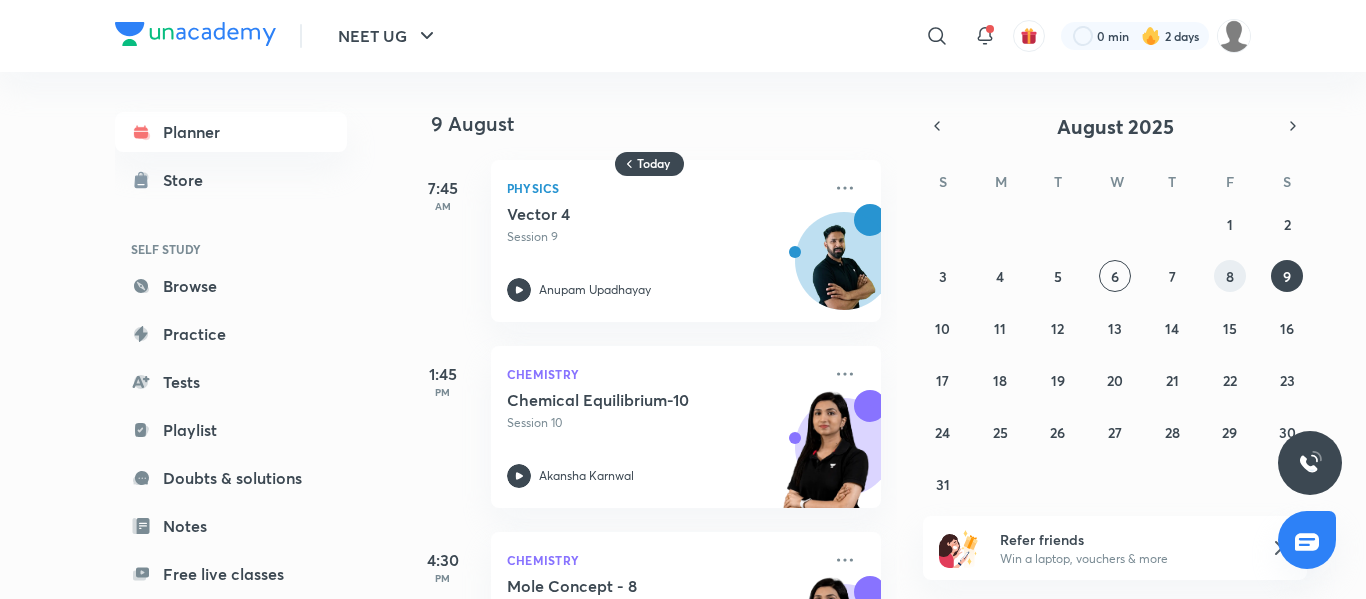 click on "8" at bounding box center [1230, 276] 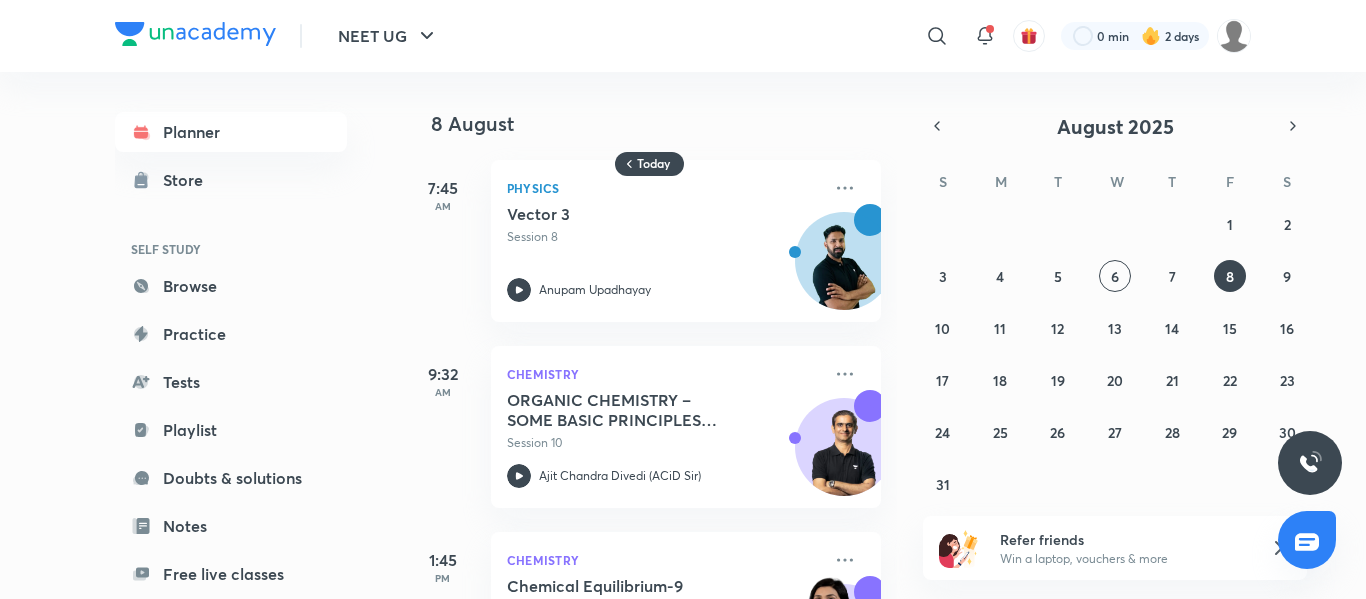 scroll, scrollTop: 312, scrollLeft: 0, axis: vertical 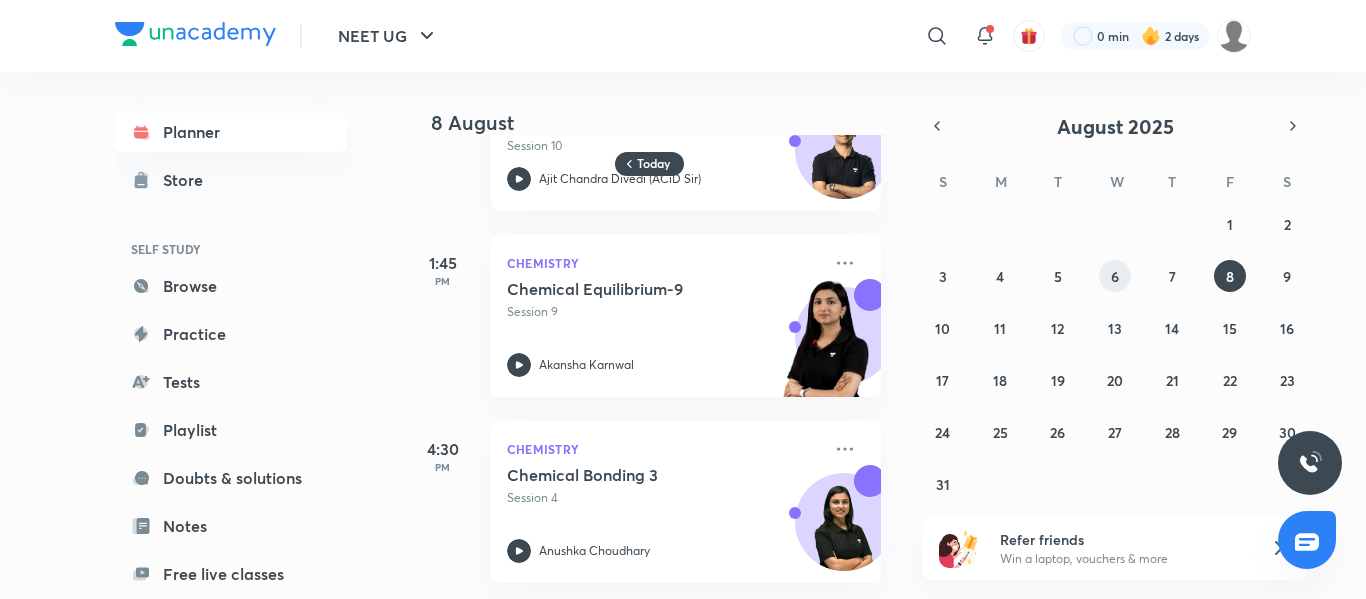 click on "6" at bounding box center [1115, 276] 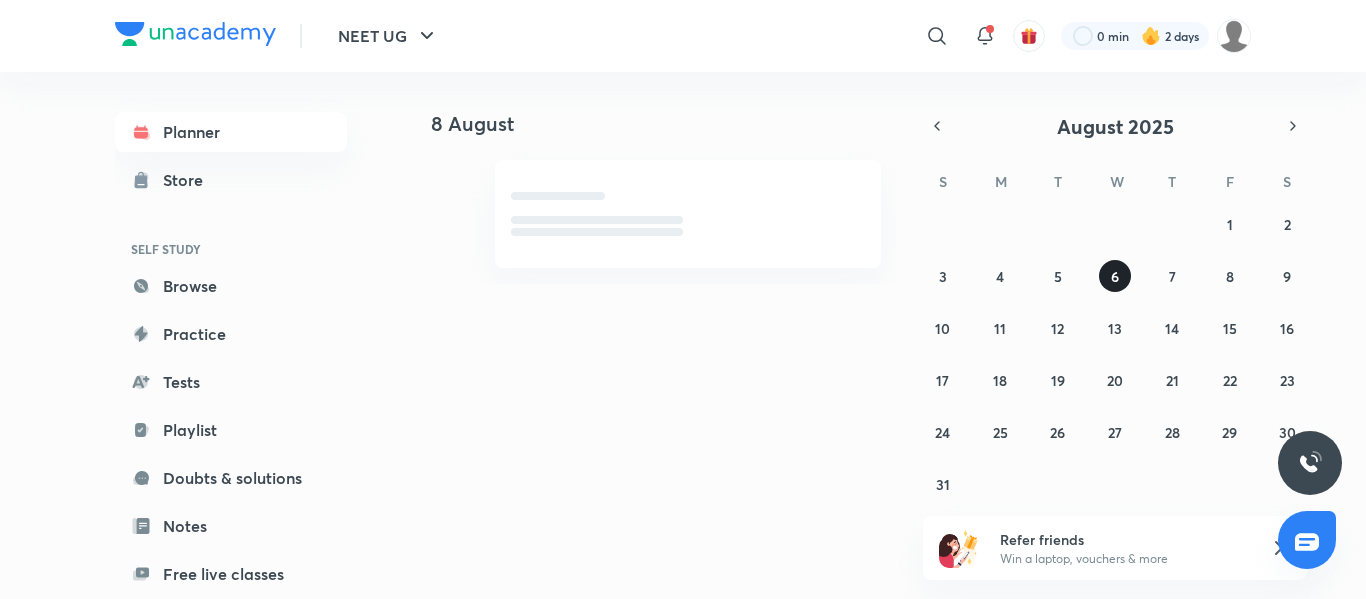 click on "6" at bounding box center (1115, 276) 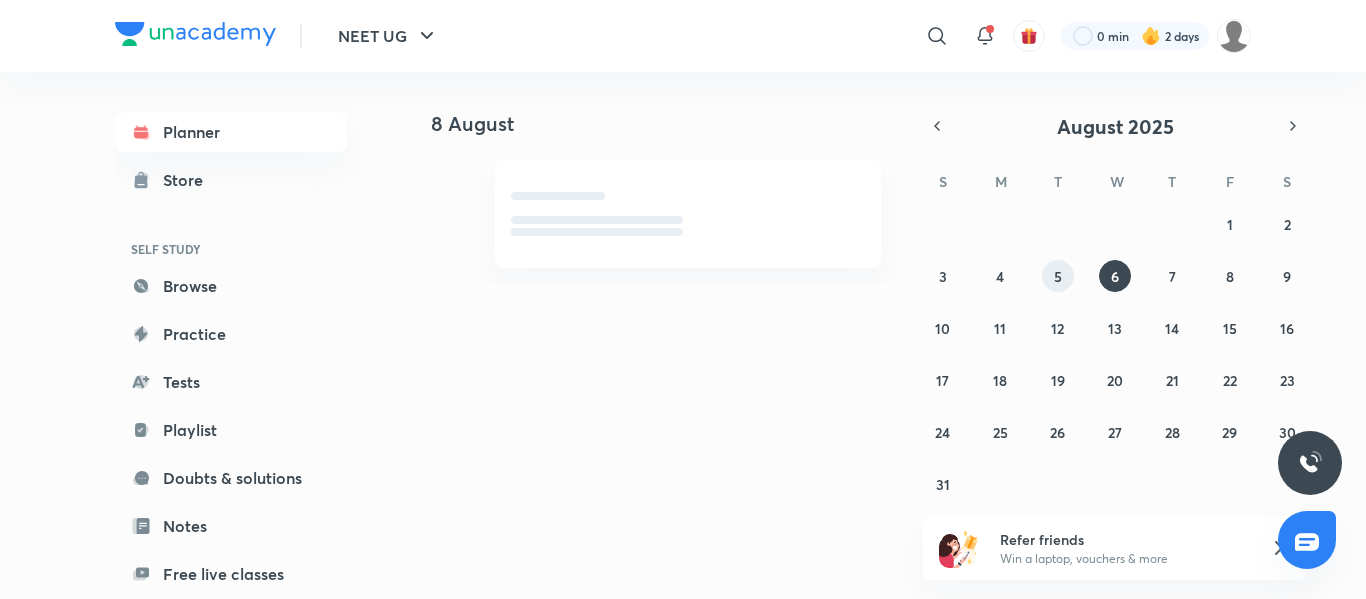 click on "5" at bounding box center (1058, 276) 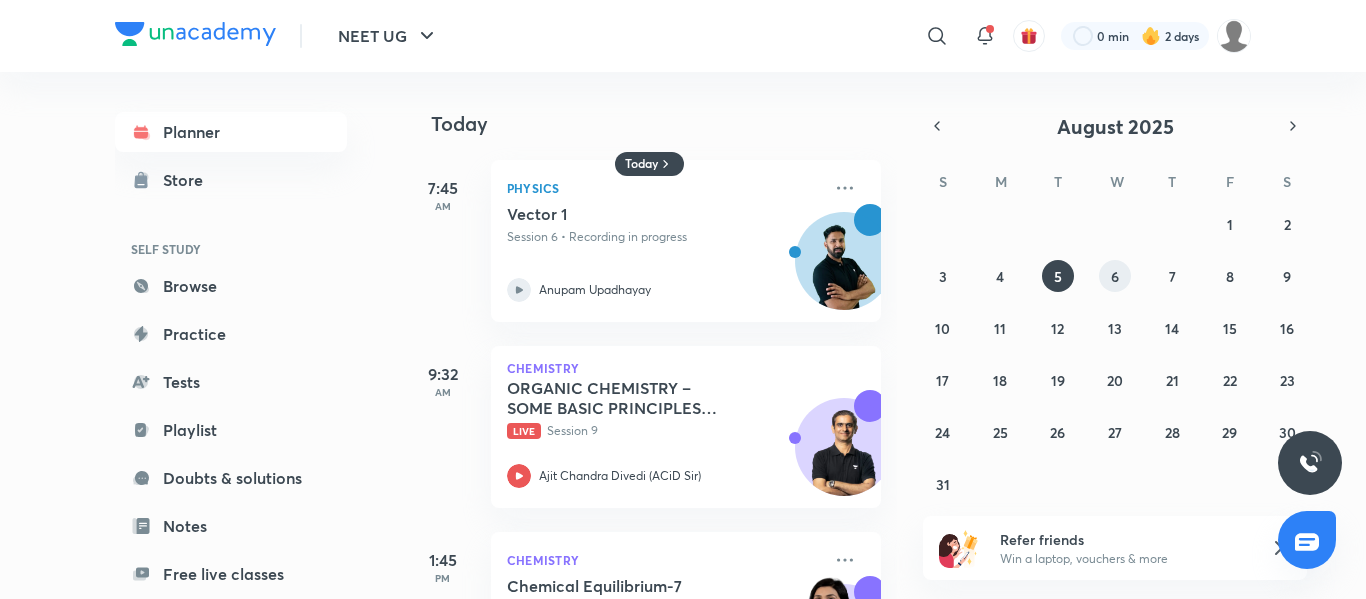 click on "6" at bounding box center (1115, 276) 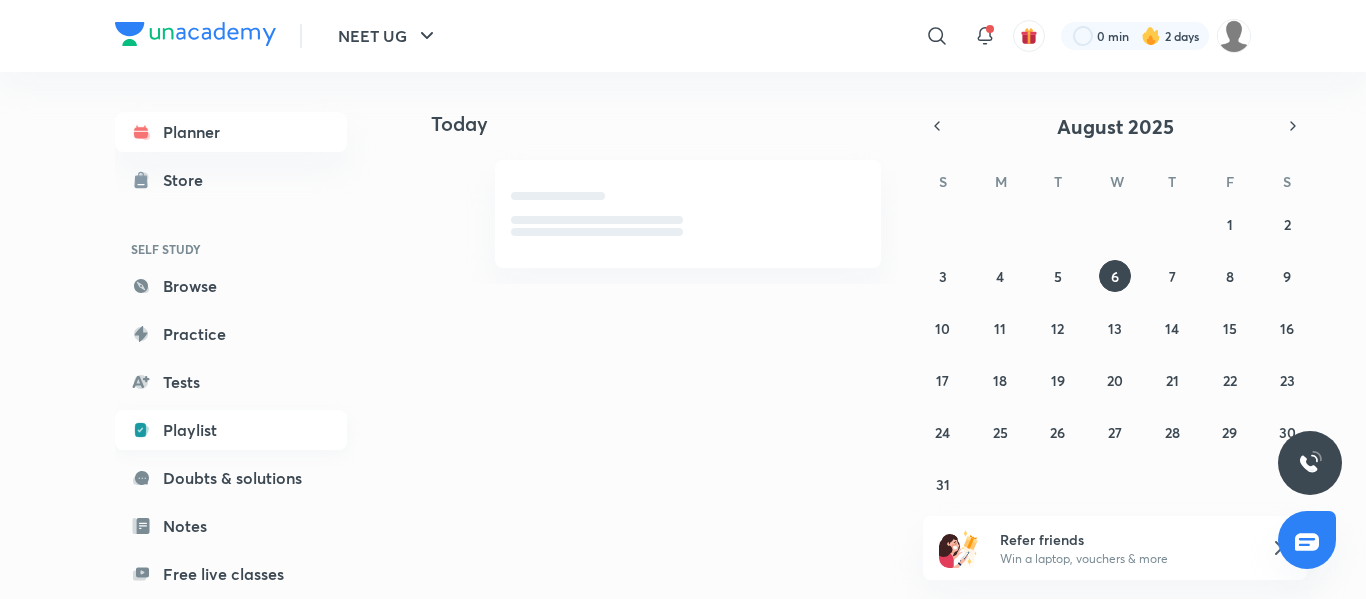 click on "Playlist" at bounding box center (231, 430) 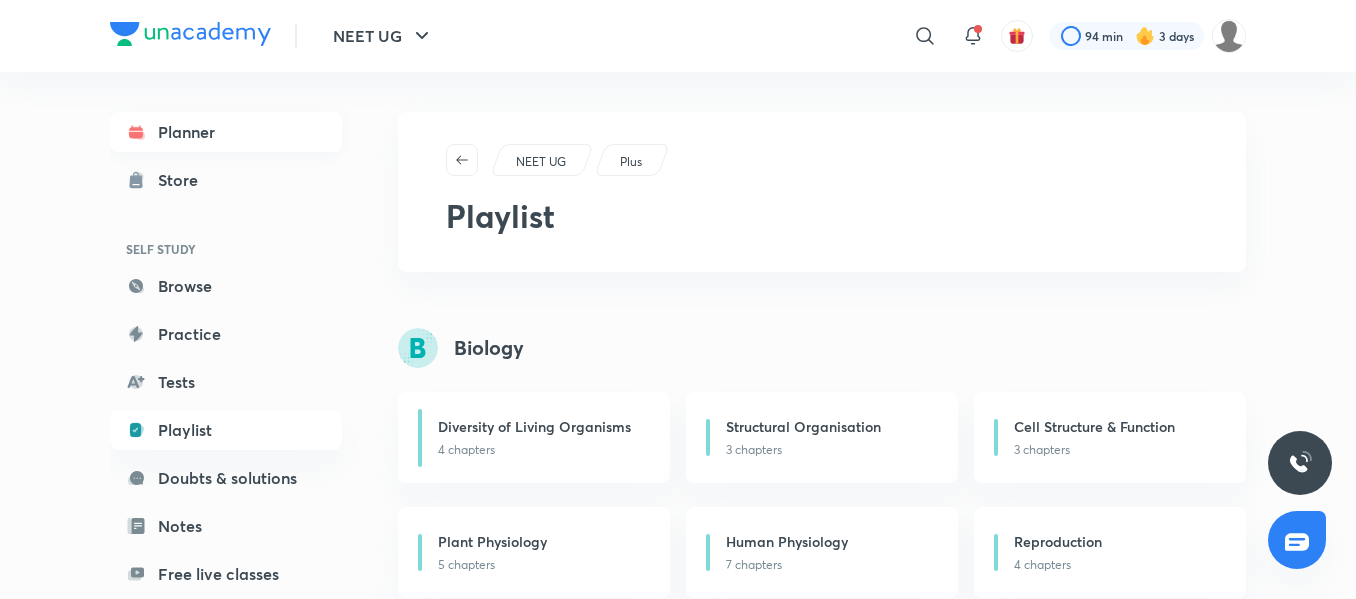 click on "Planner" at bounding box center [226, 132] 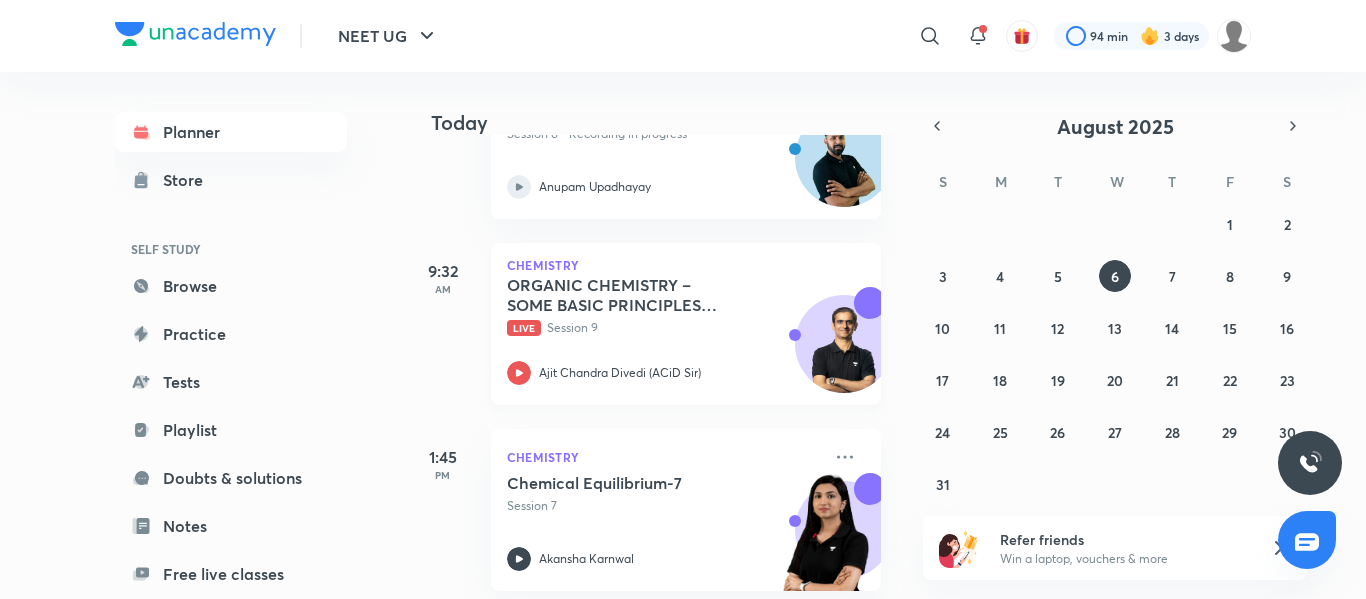 scroll, scrollTop: 215, scrollLeft: 0, axis: vertical 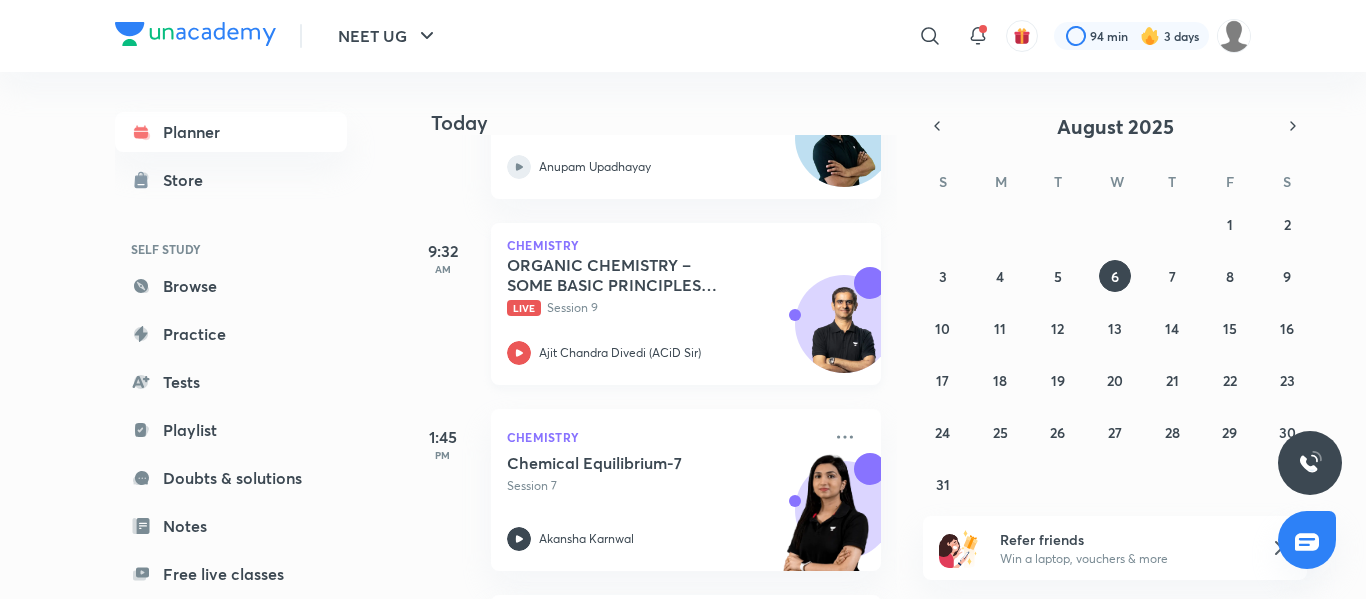click on "ORGANIC CHEMISTRY – SOME BASIC PRINCIPLES AND TECHNIQUES (IUPAC Nomenclature) - 8 Live Session 9 [FIRST] [LAST] (ACiD Sir)" at bounding box center [664, 310] 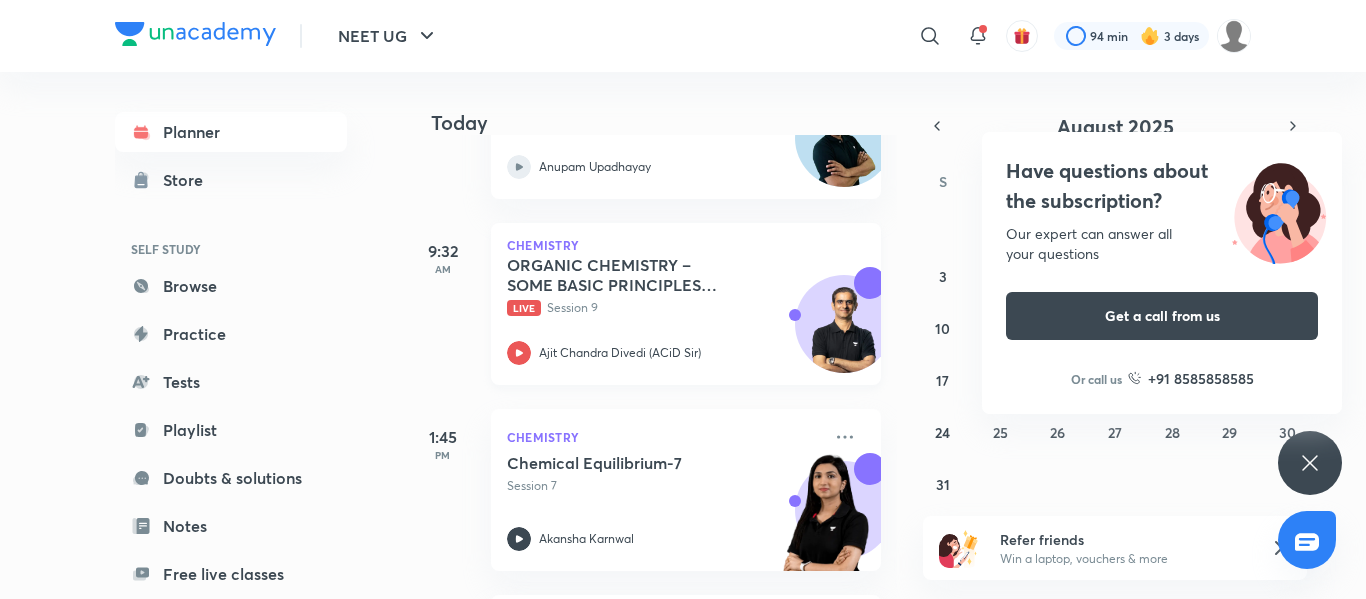 click on "ORGANIC CHEMISTRY – SOME BASIC PRINCIPLES AND TECHNIQUES (IUPAC Nomenclature) - 8 Live Session 9 [FIRST] [LAST] (ACiD Sir)" at bounding box center (664, 310) 